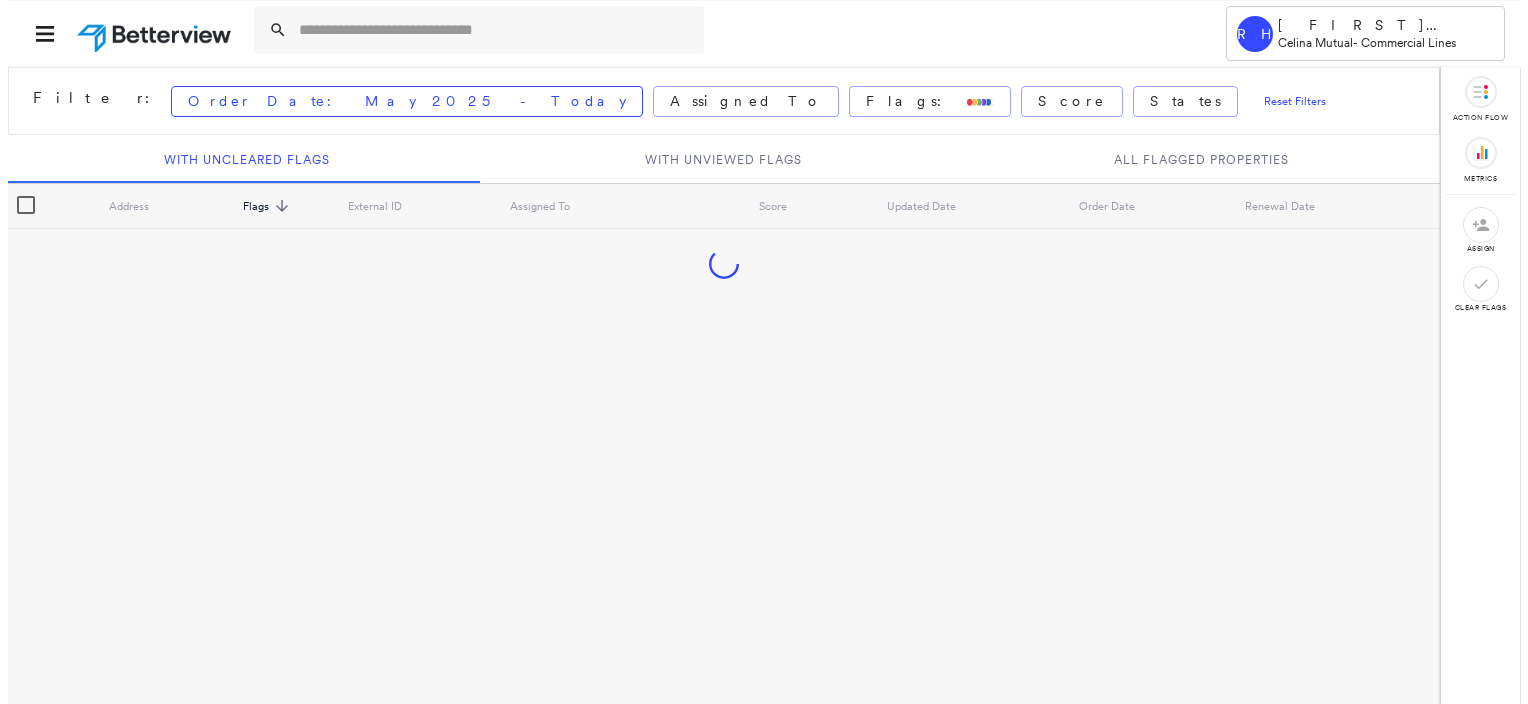 scroll, scrollTop: 0, scrollLeft: 0, axis: both 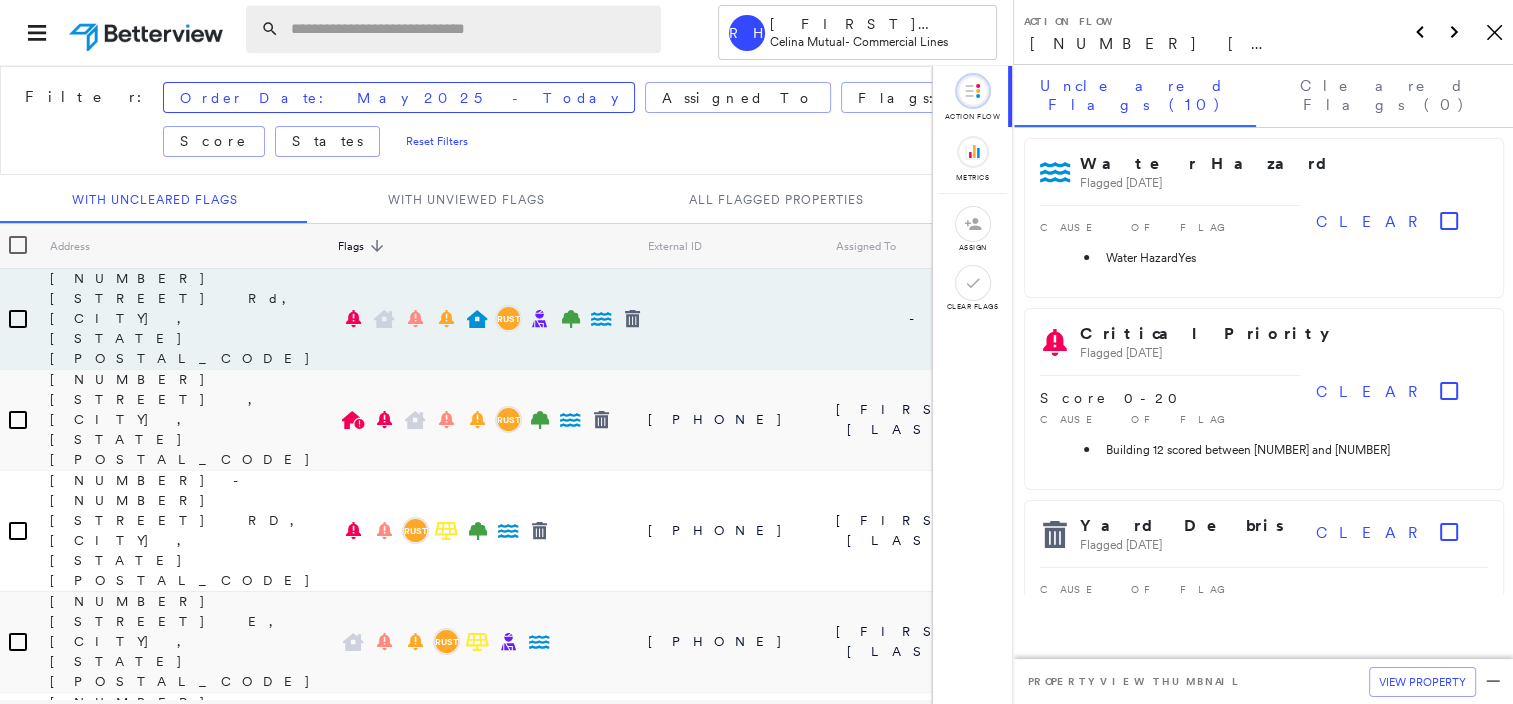 click at bounding box center (470, 29) 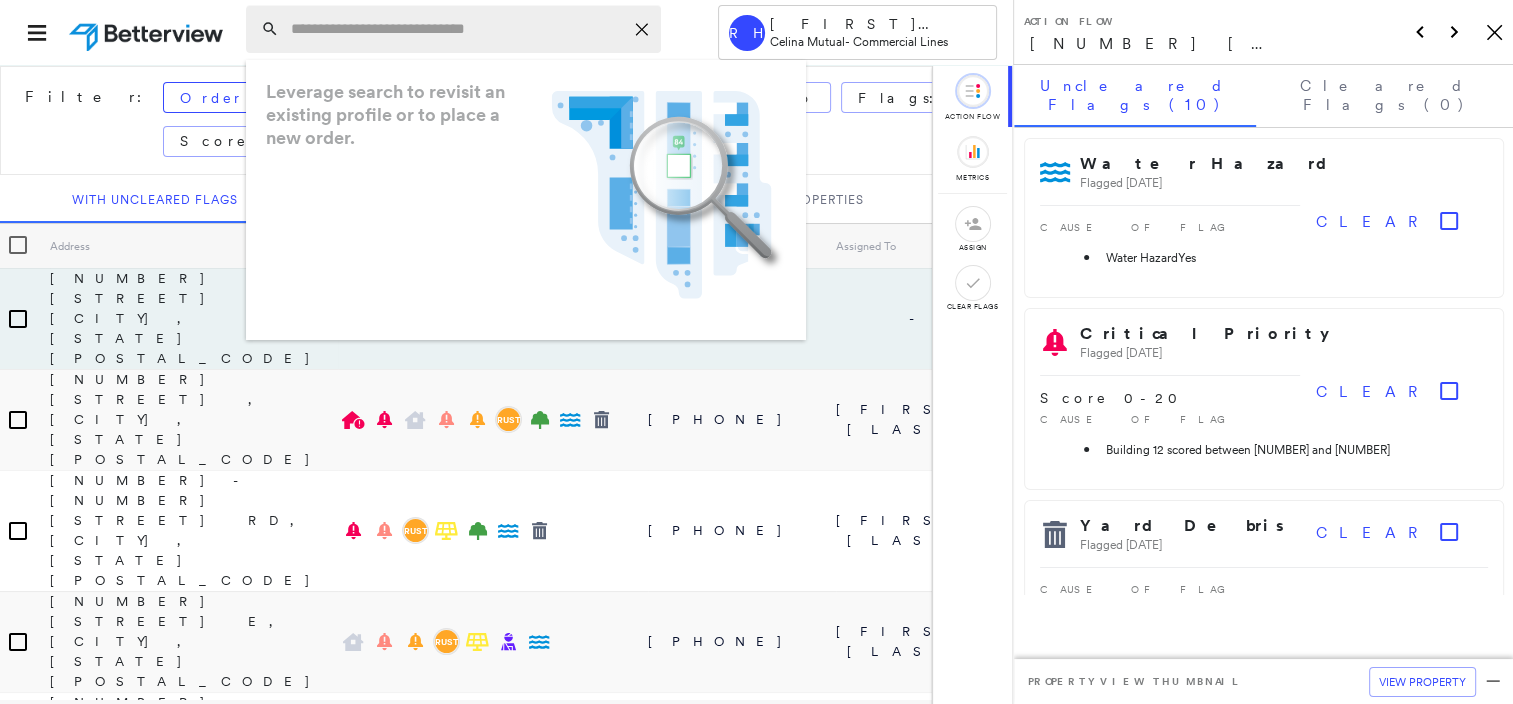 paste on "*********" 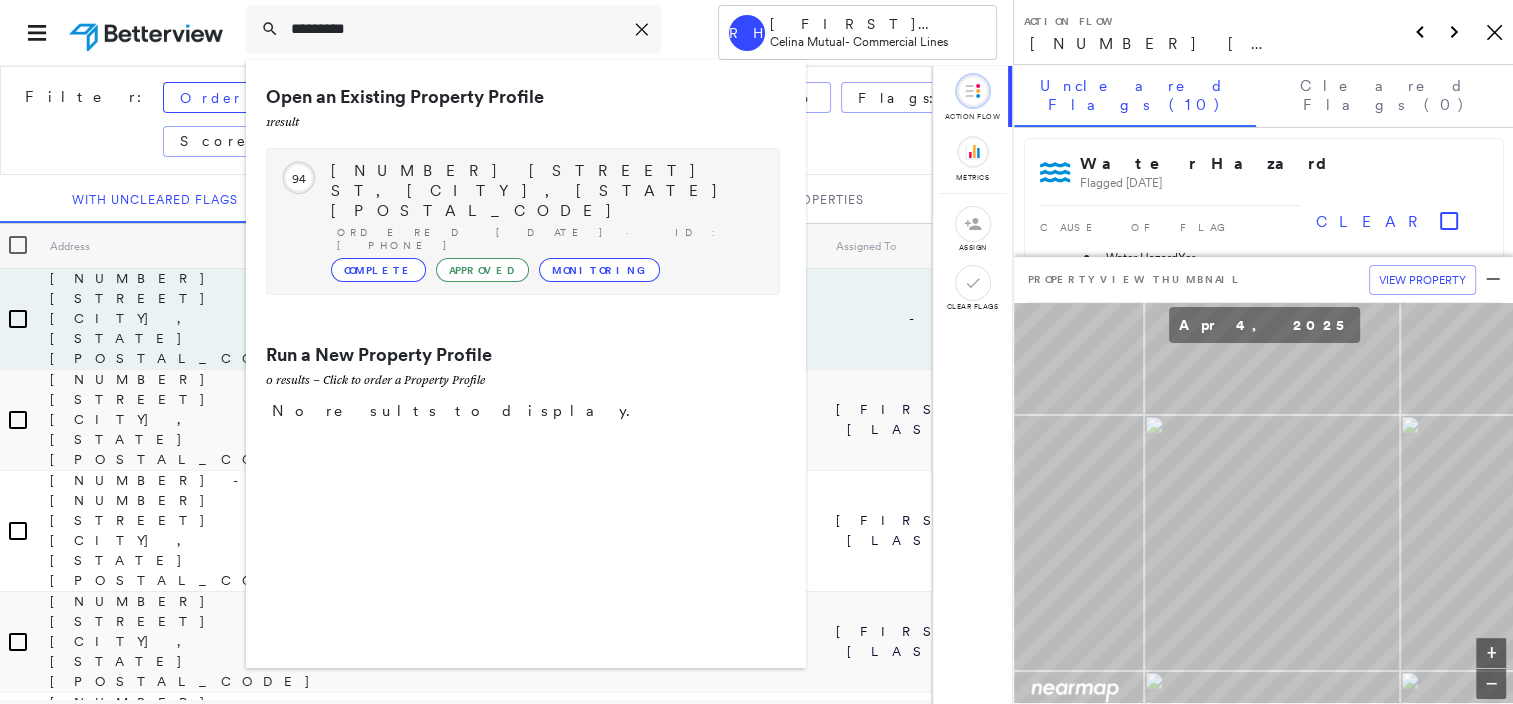 type on "*********" 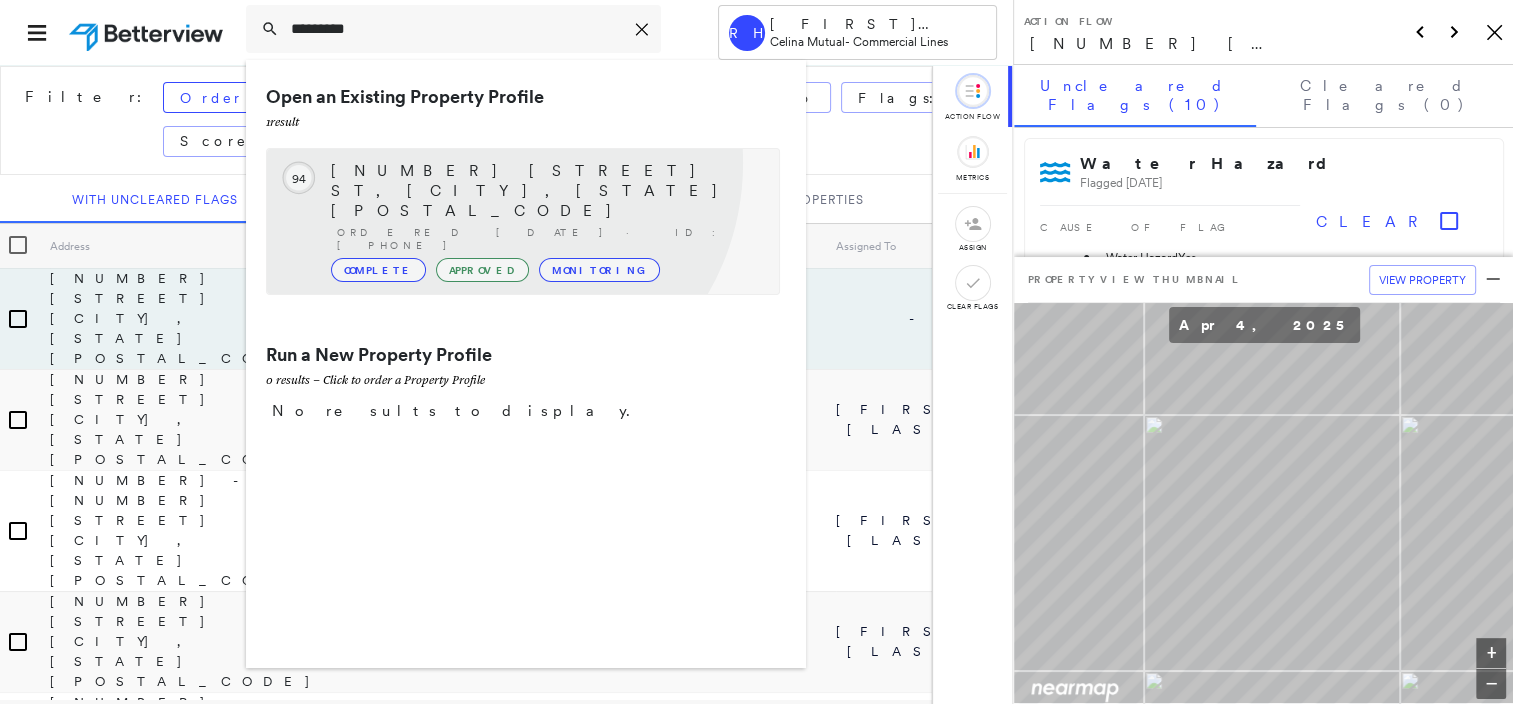 click on "[NUMBER] [STREET] ST, [CITY], [STATE] [POSTAL_CODE]" at bounding box center (545, 191) 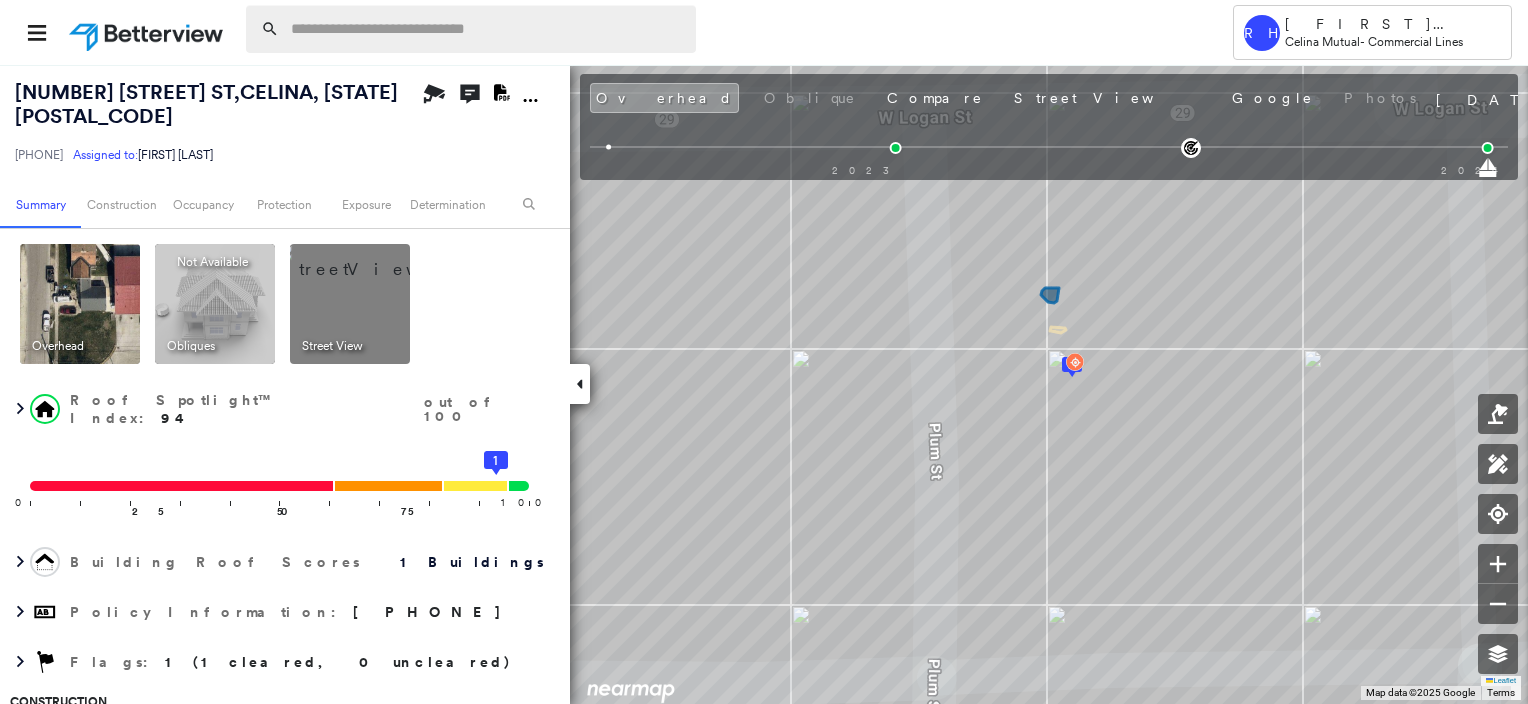 click at bounding box center (487, 29) 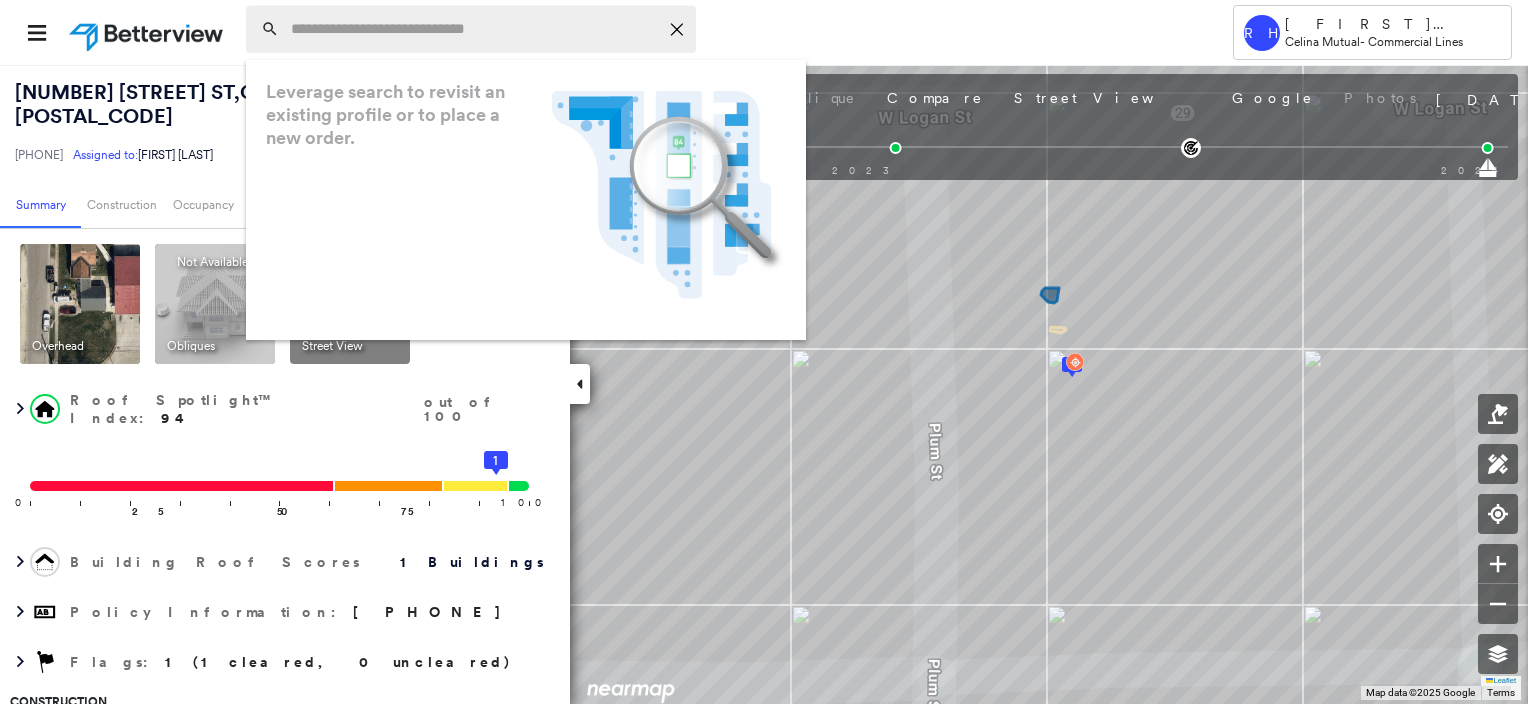 paste on "*********" 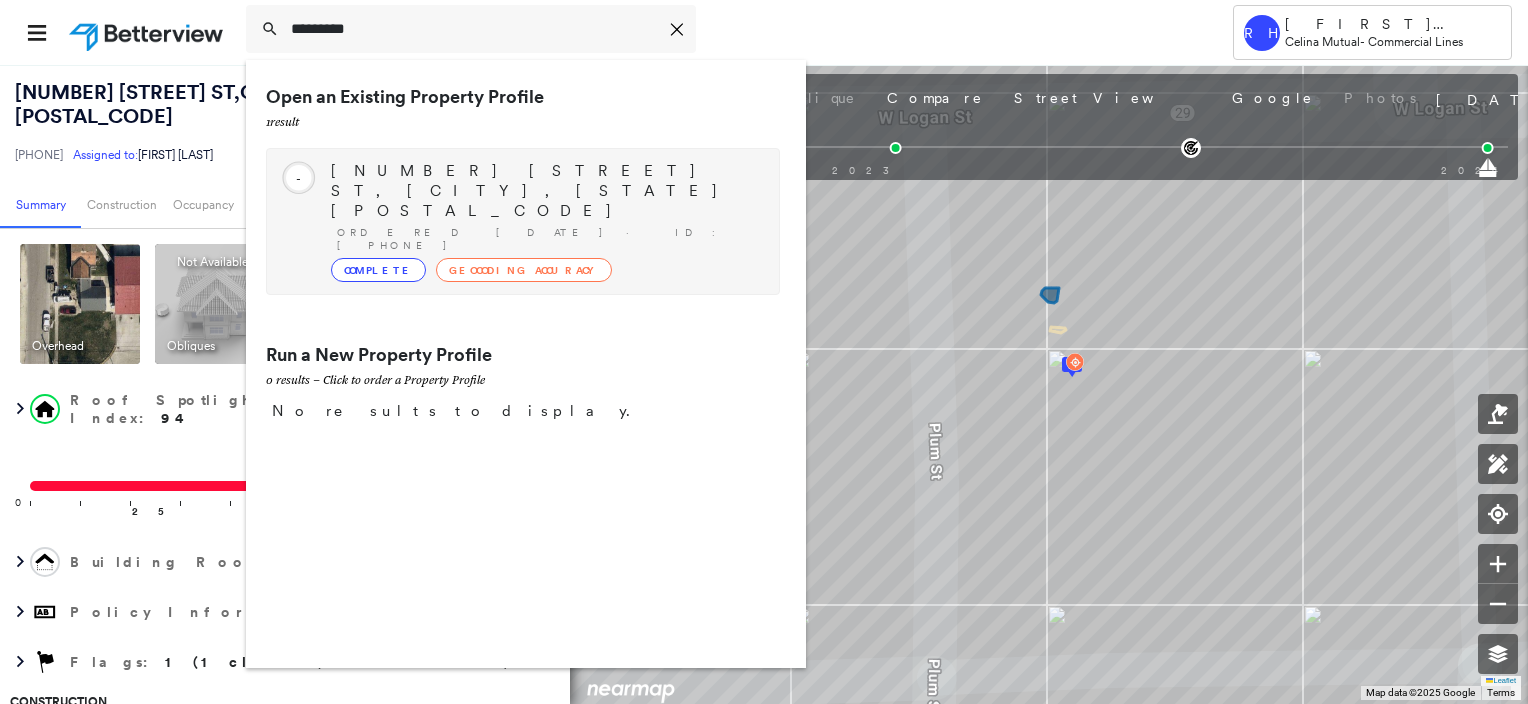 type on "*********" 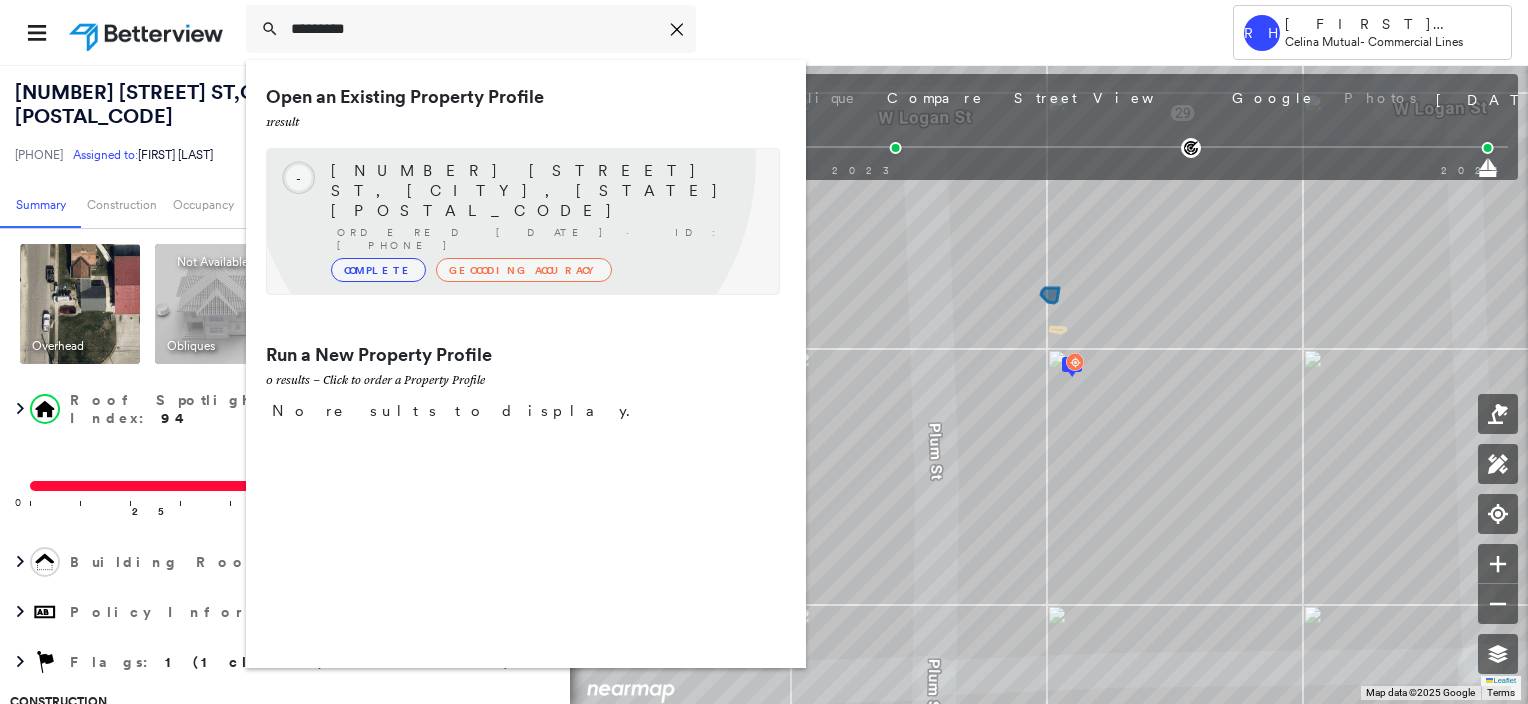 click on "Circled Text Icon - [NUMBER] [STREET] ST, [CITY], [STATE] [POSTAL_CODE] Ordered [DATE] · ID: [PHONE] Complete Geocoding Accuracy" at bounding box center [523, 221] 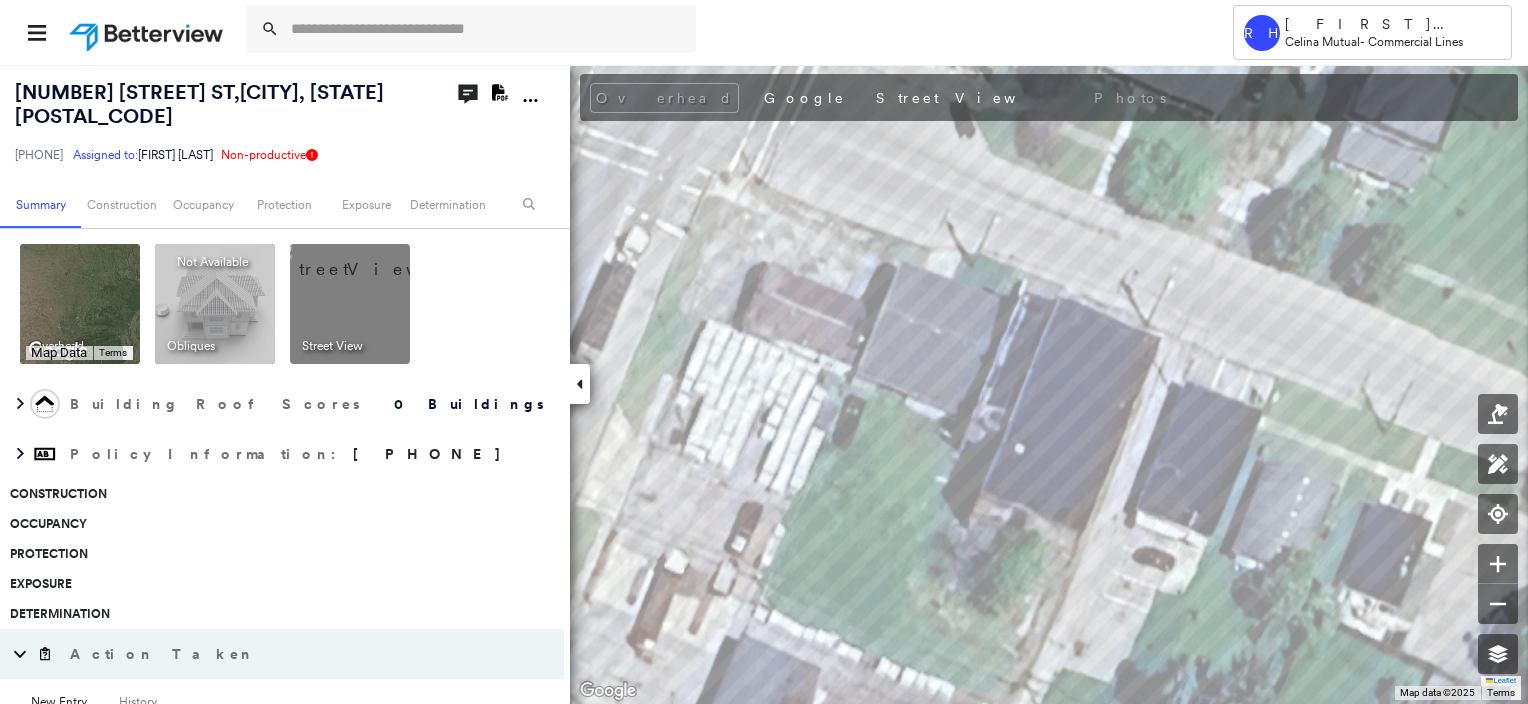 click at bounding box center (374, 259) 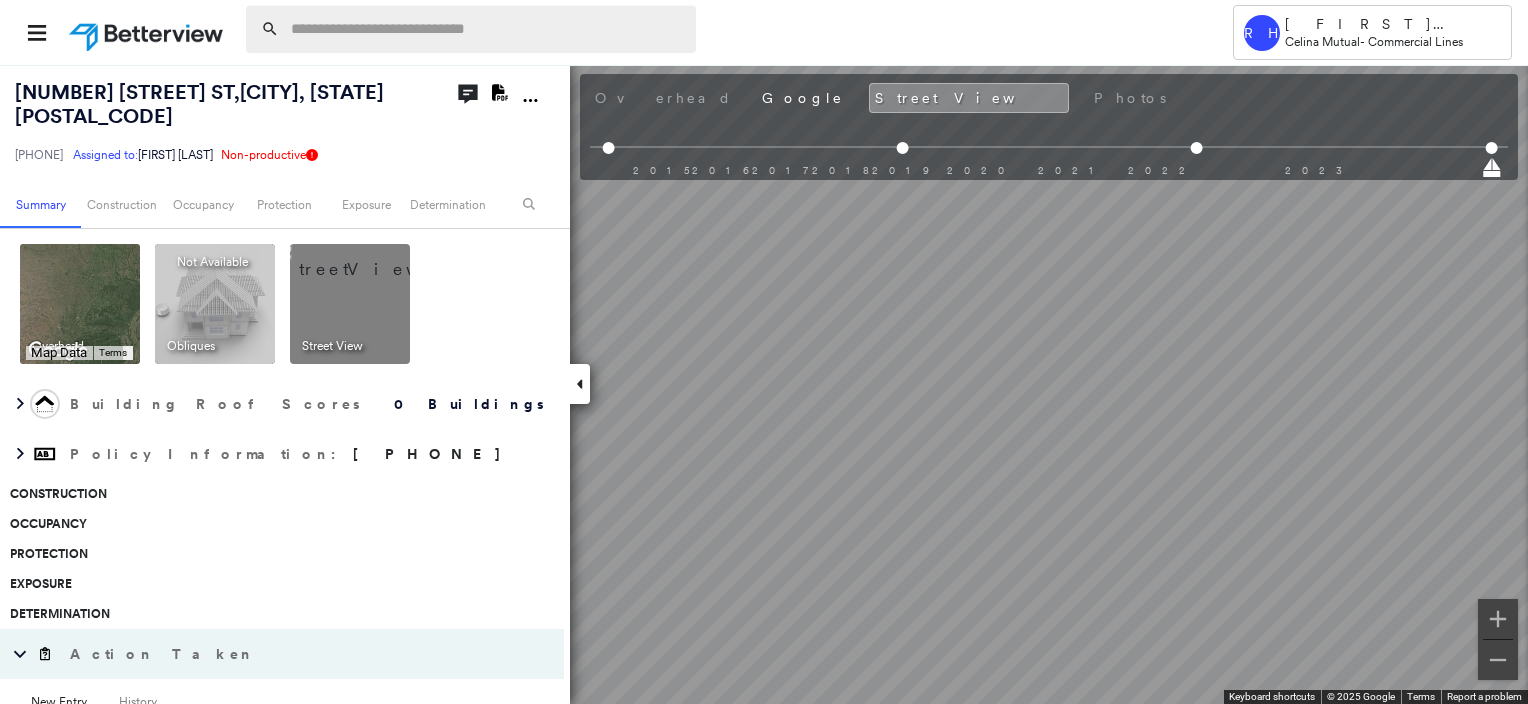 click at bounding box center [487, 29] 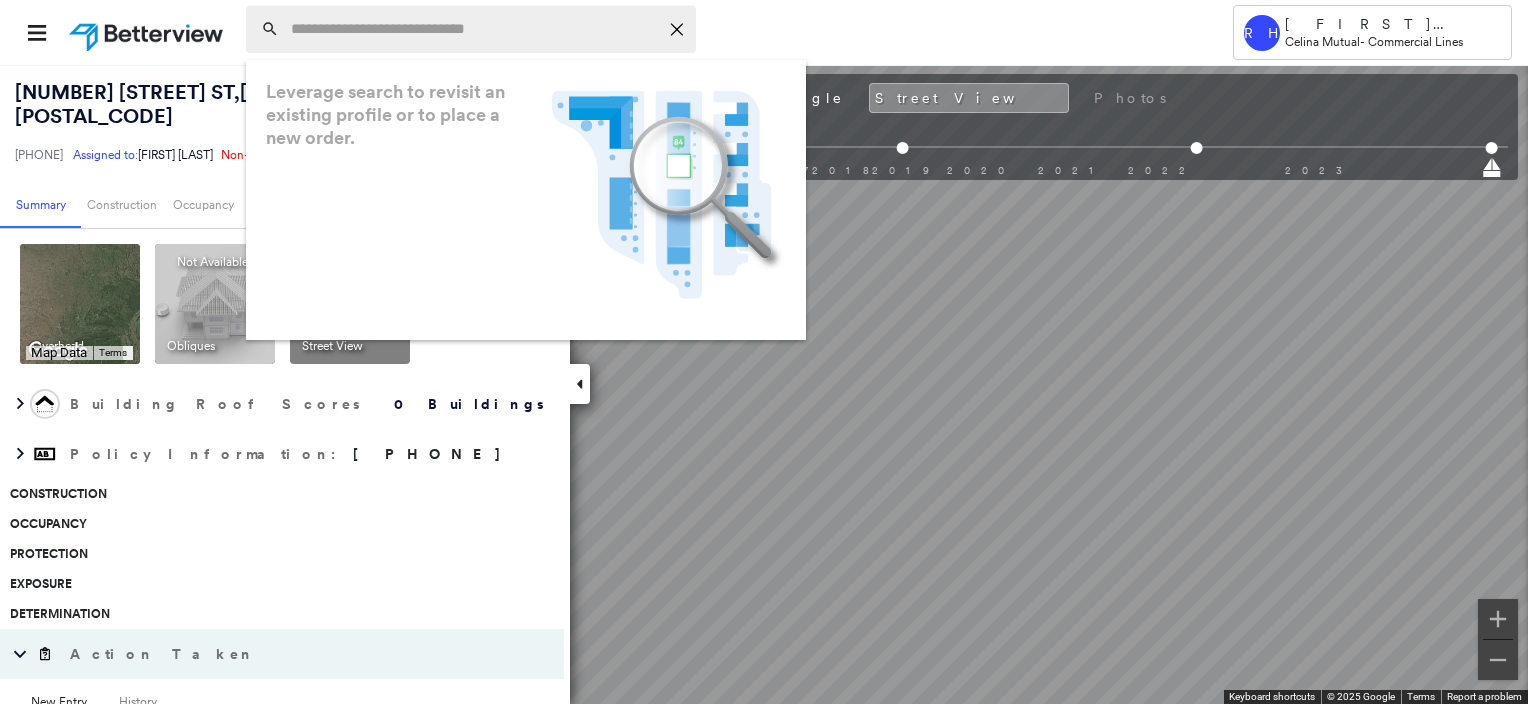 paste on "*********" 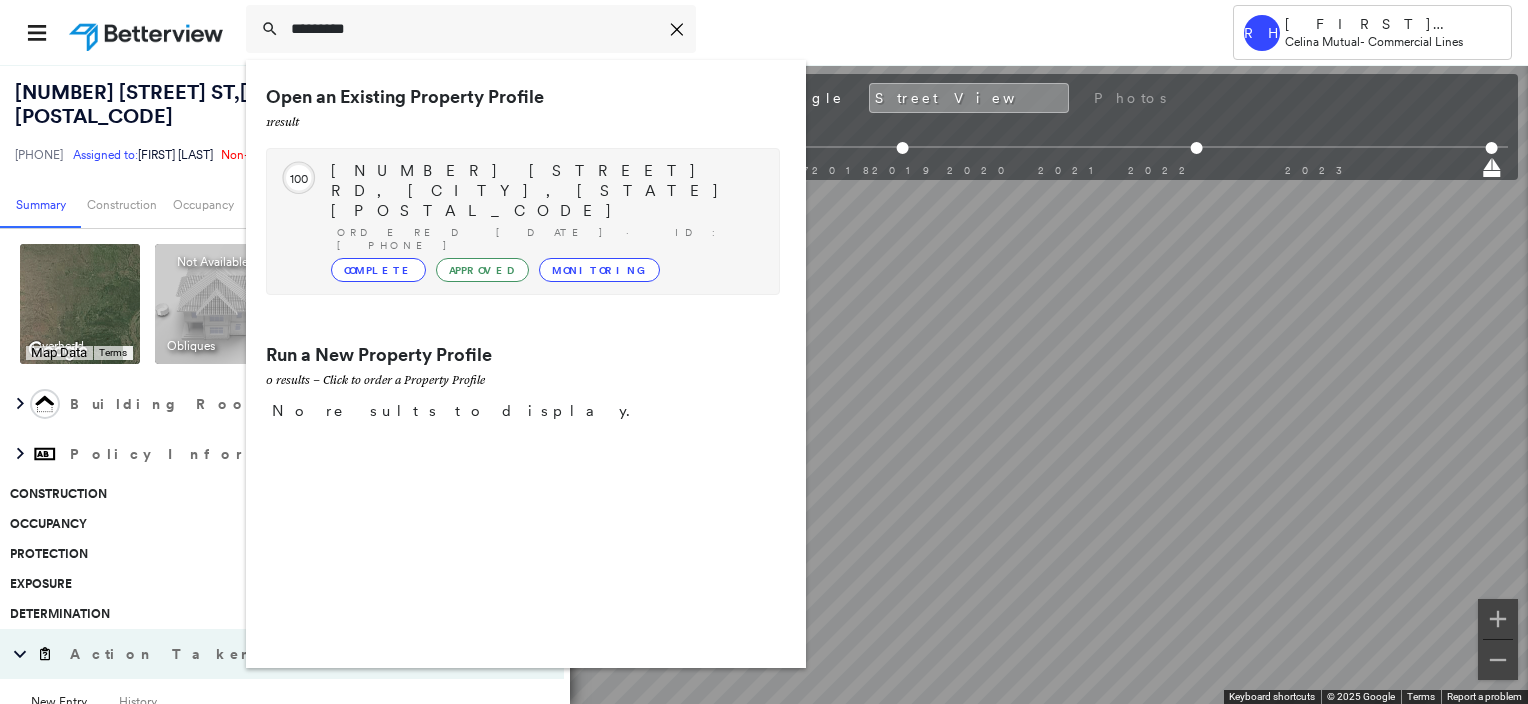 type on "*********" 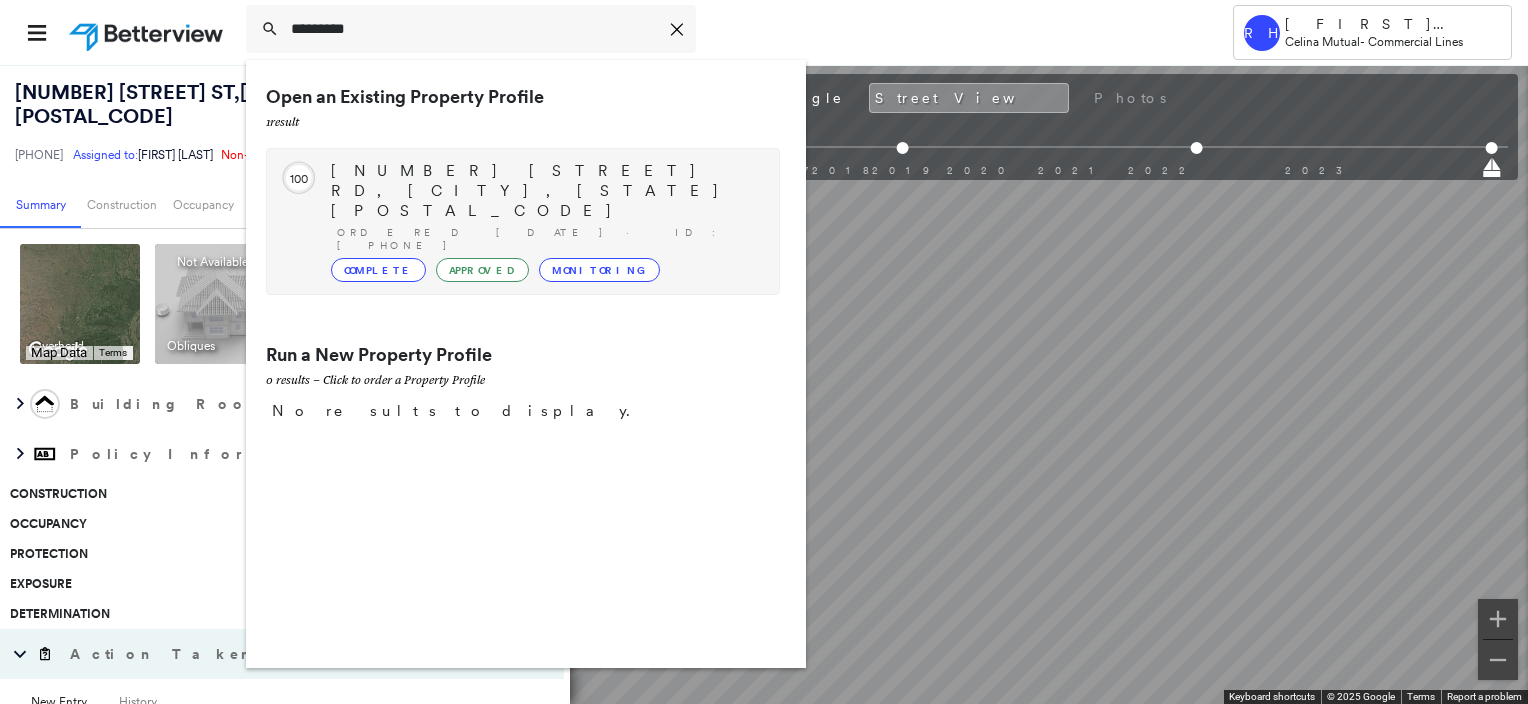 click on "[NUMBER] [STREET] RD, [CITY], [STATE] [POSTAL_CODE]" at bounding box center (545, 191) 